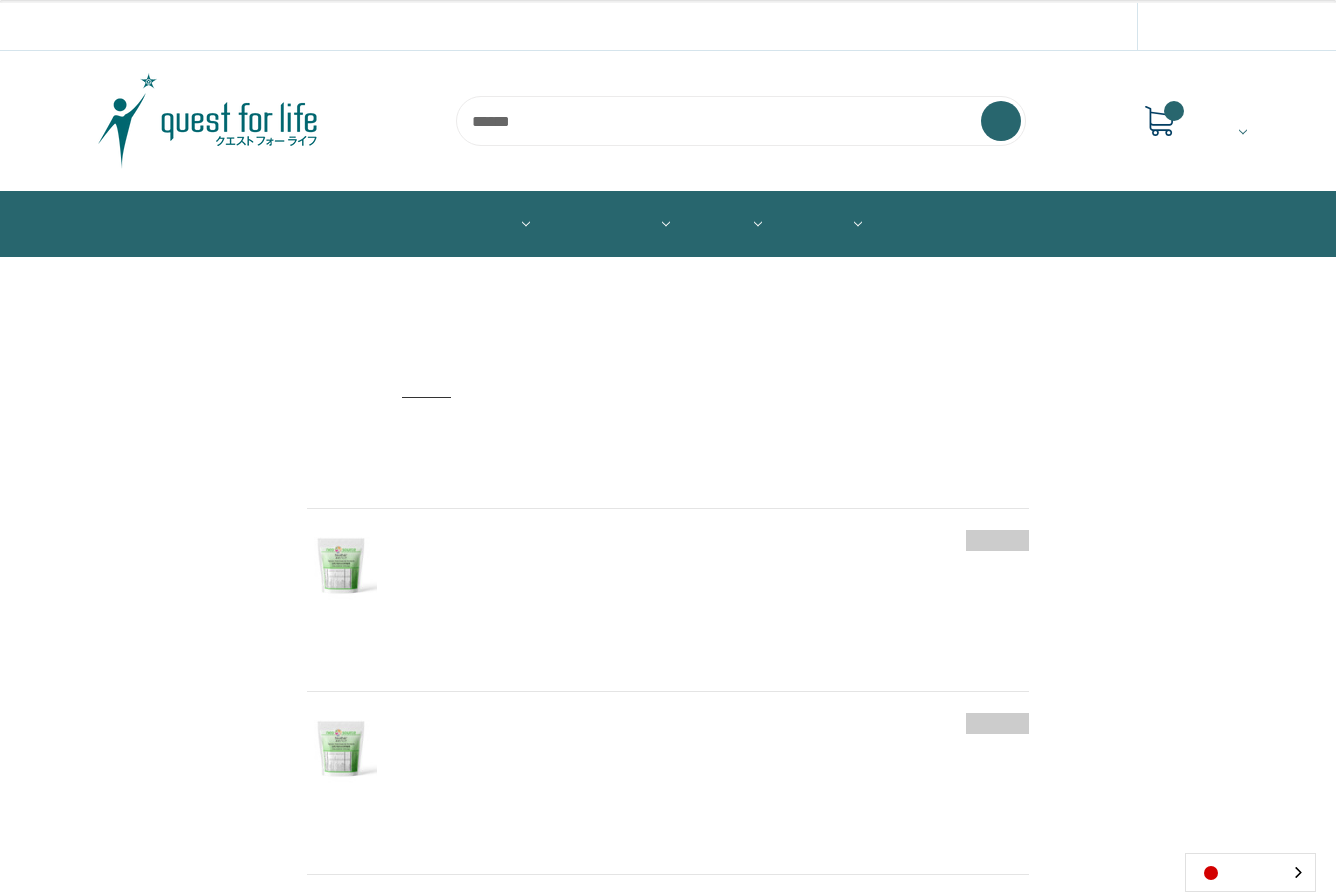 scroll, scrollTop: 0, scrollLeft: 0, axis: both 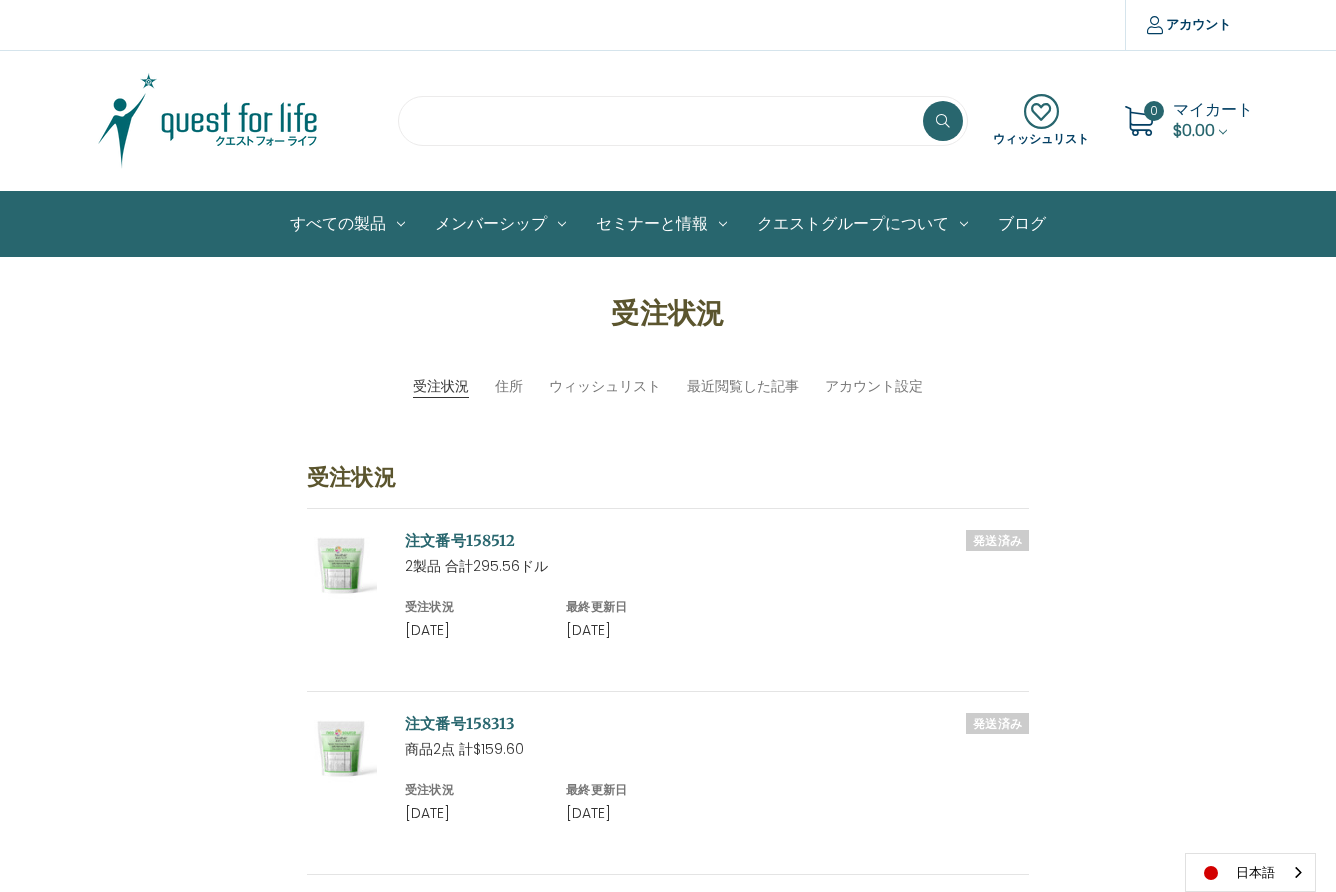 click at bounding box center [683, 121] 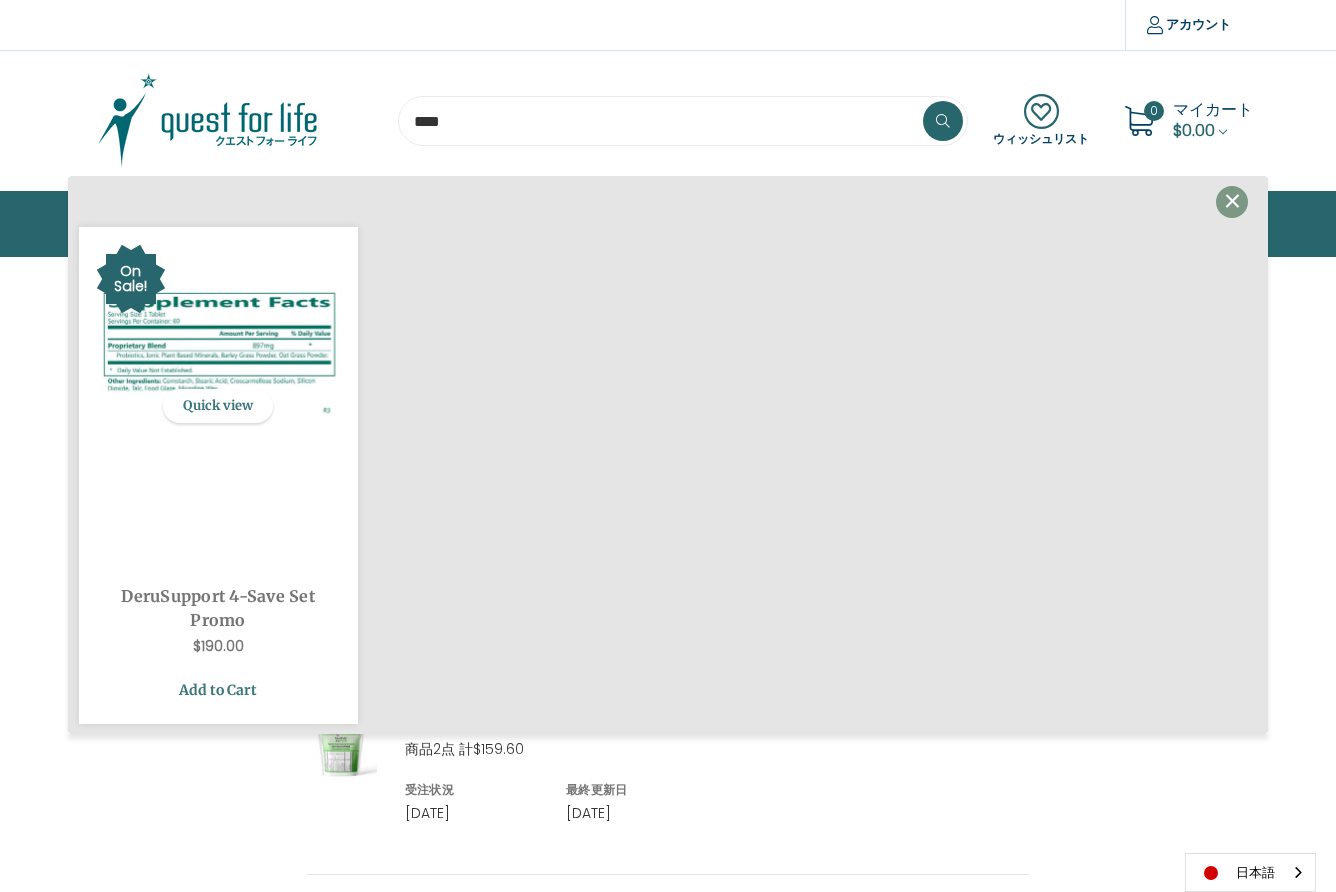 type on "****" 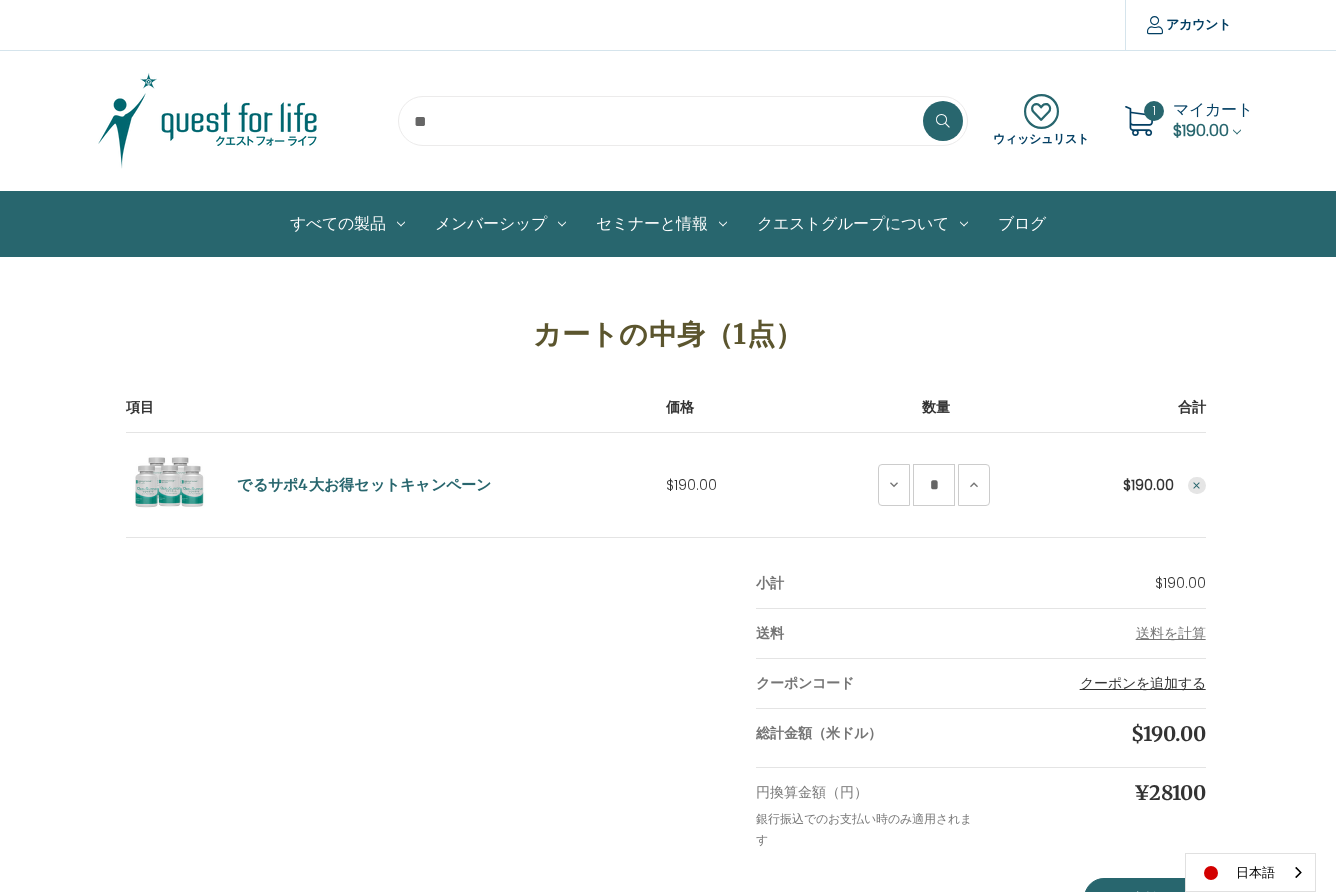 scroll, scrollTop: 0, scrollLeft: 0, axis: both 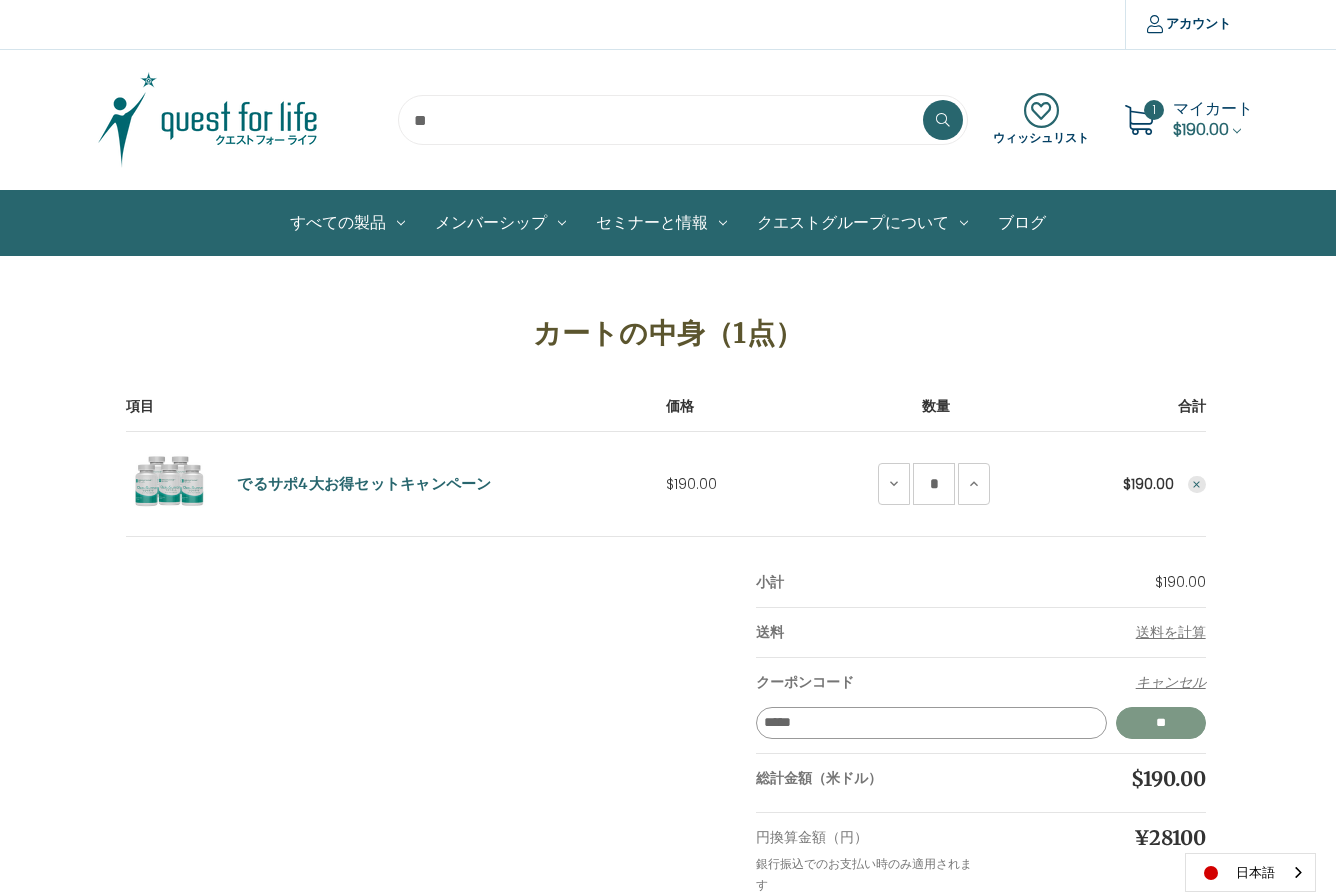 type on "*****" 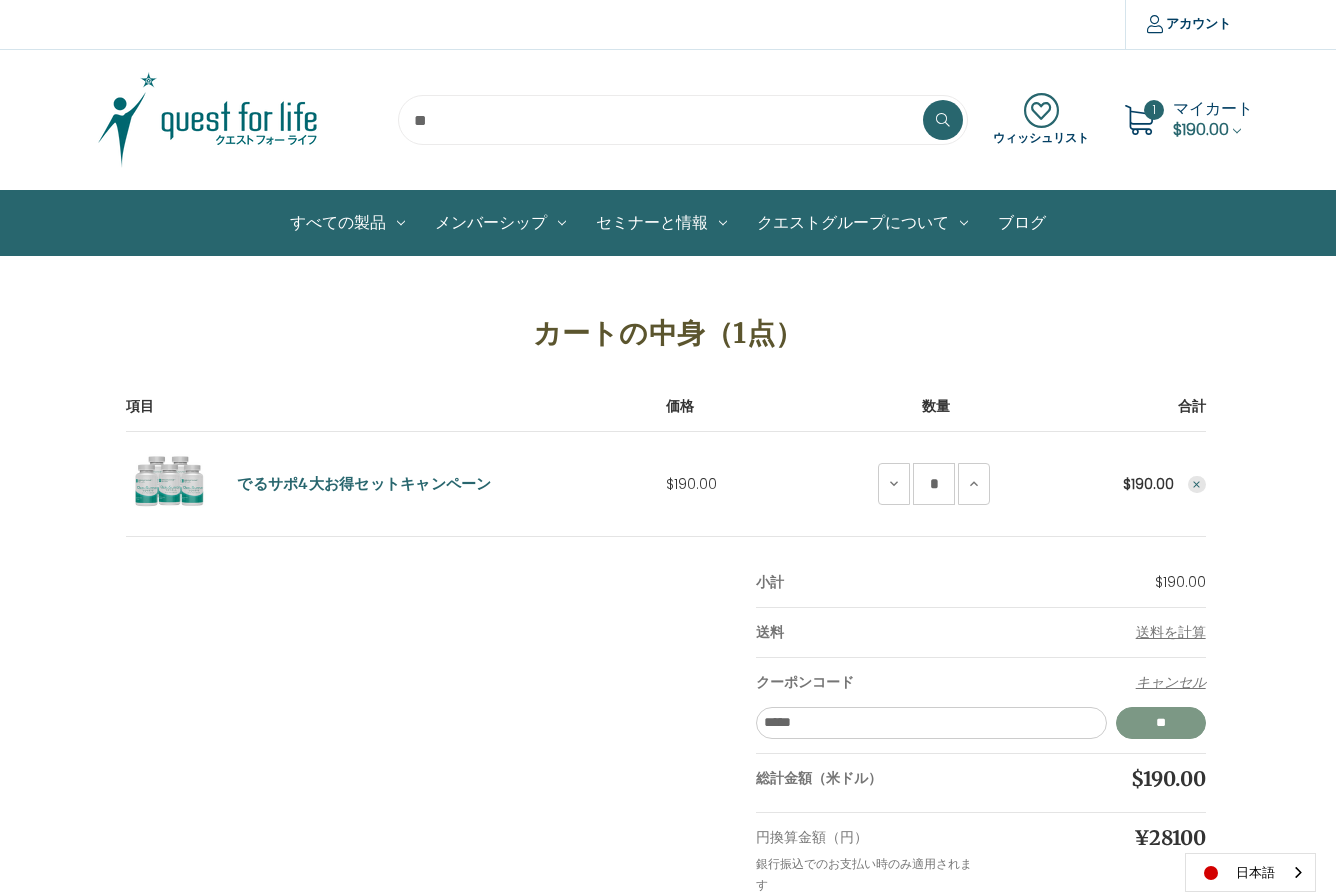 click on "**" at bounding box center [1161, 723] 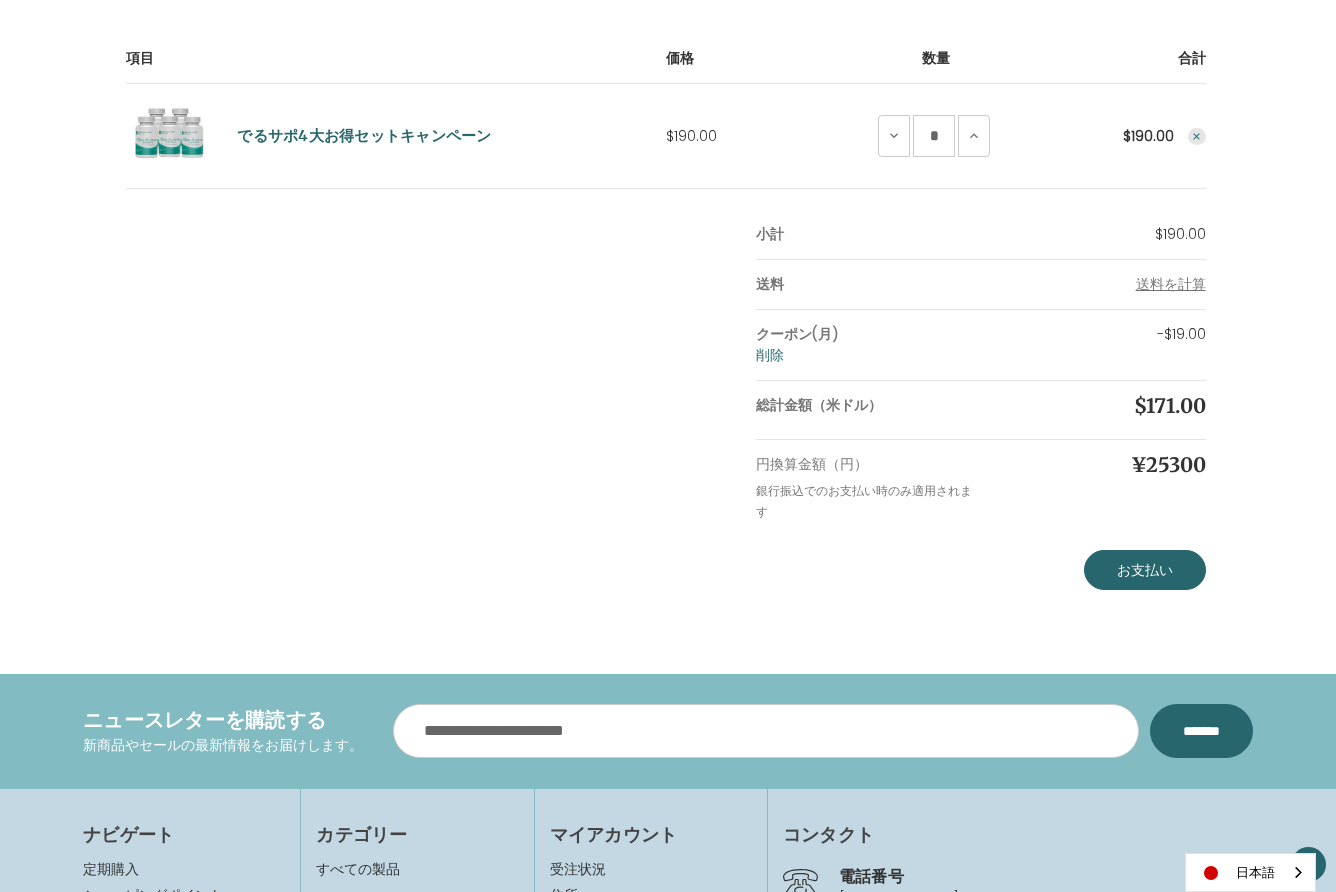 scroll, scrollTop: 365, scrollLeft: 0, axis: vertical 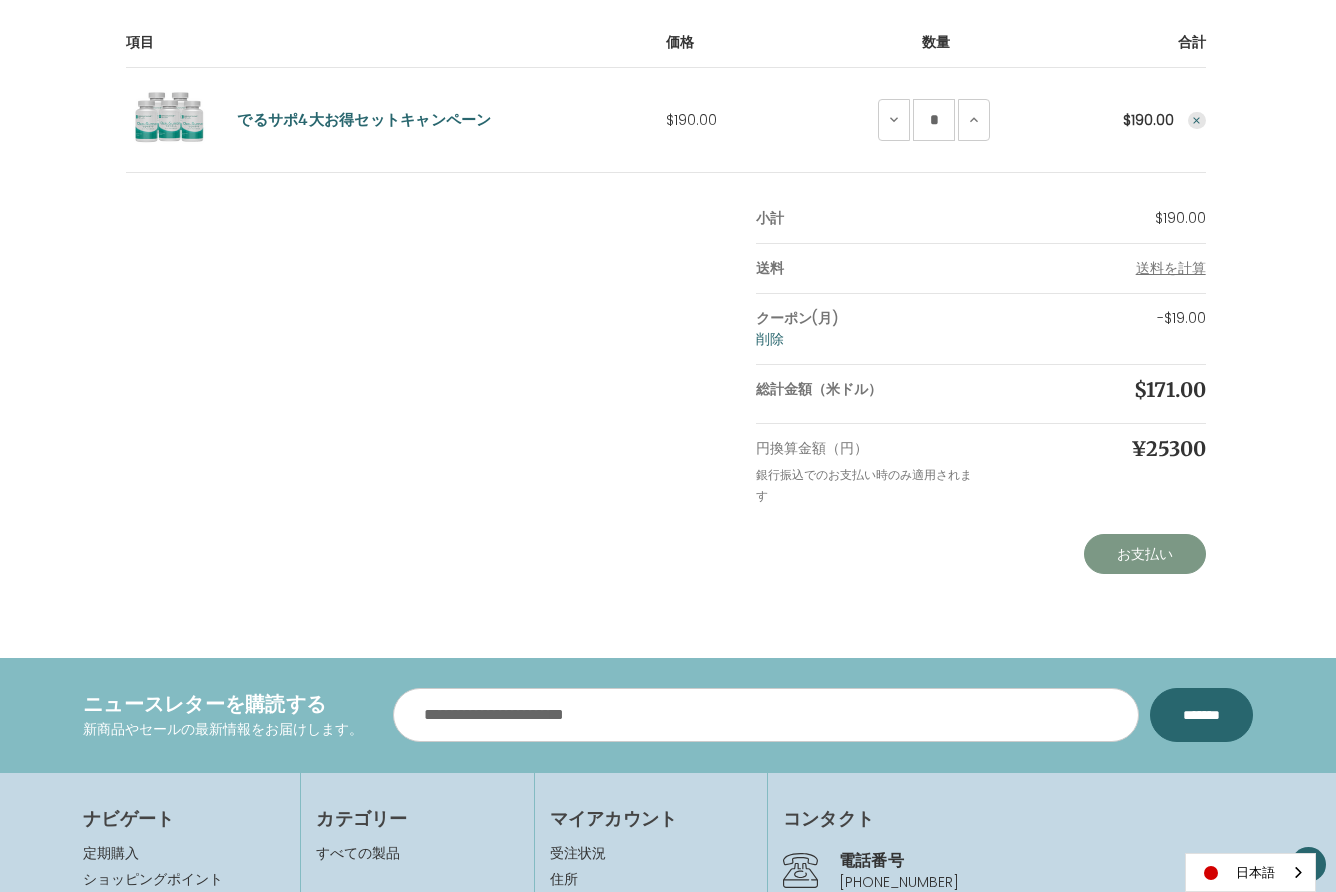 click on "お支払い" at bounding box center (1145, 554) 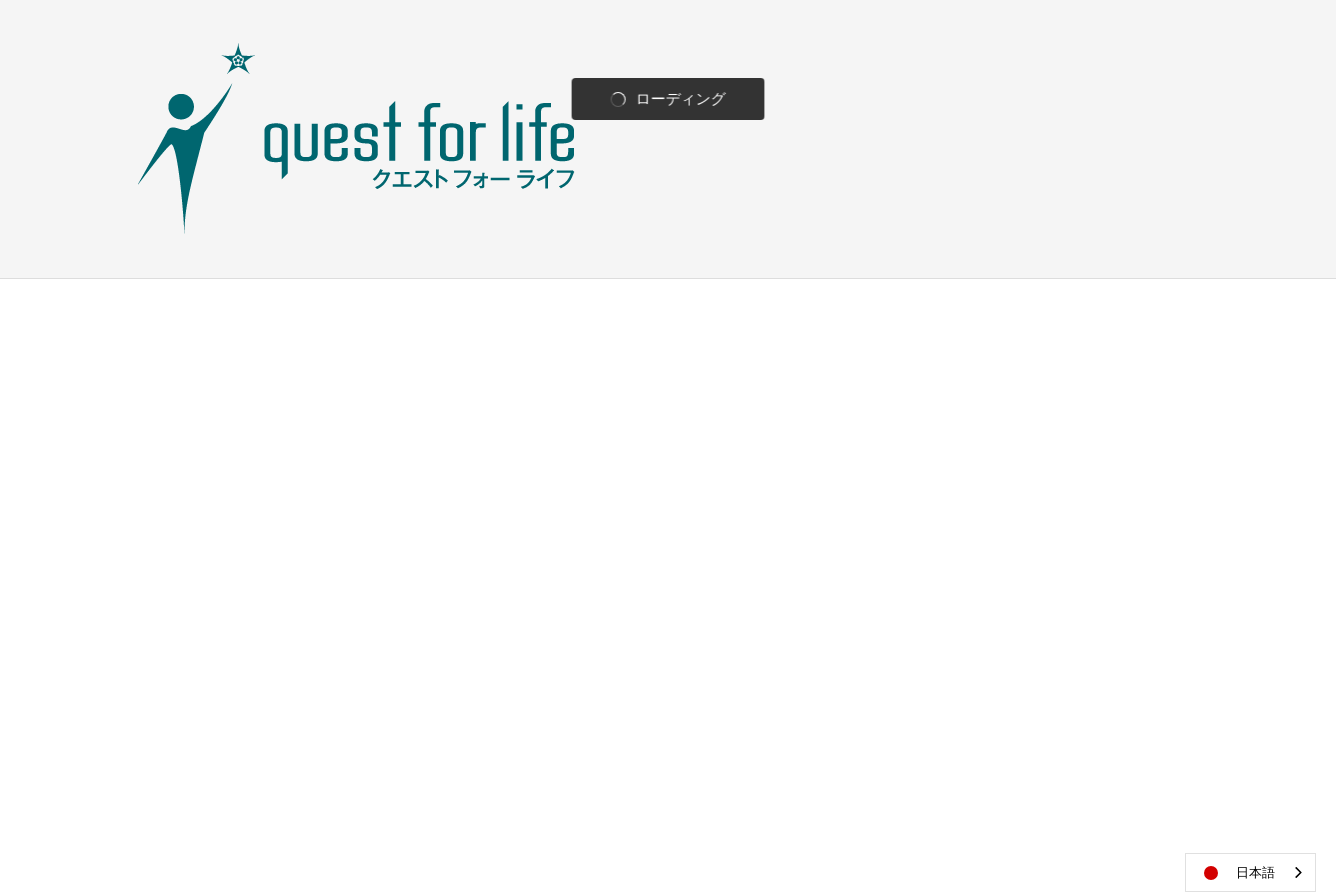 scroll, scrollTop: 0, scrollLeft: 0, axis: both 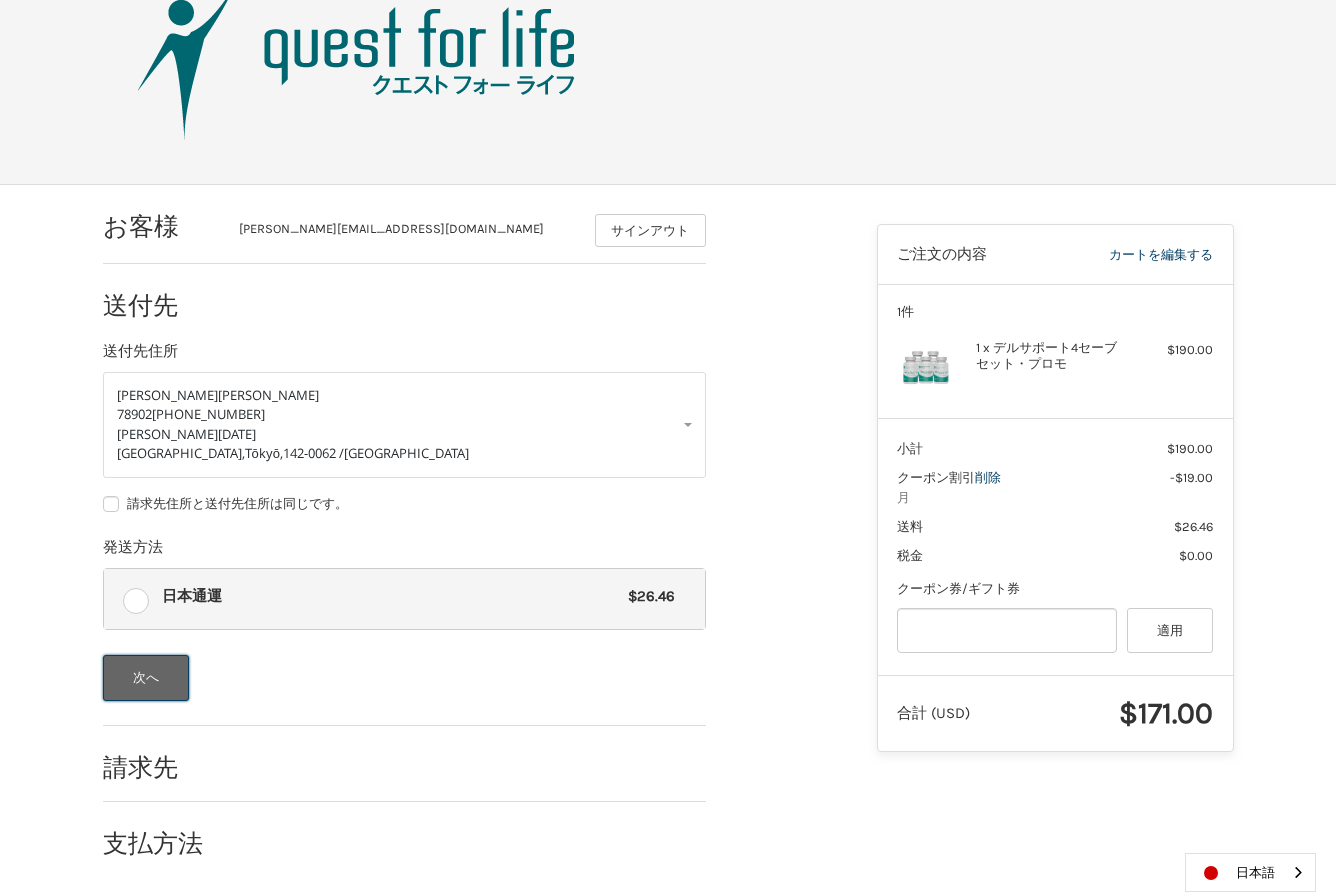 click on "次へ" at bounding box center [146, 678] 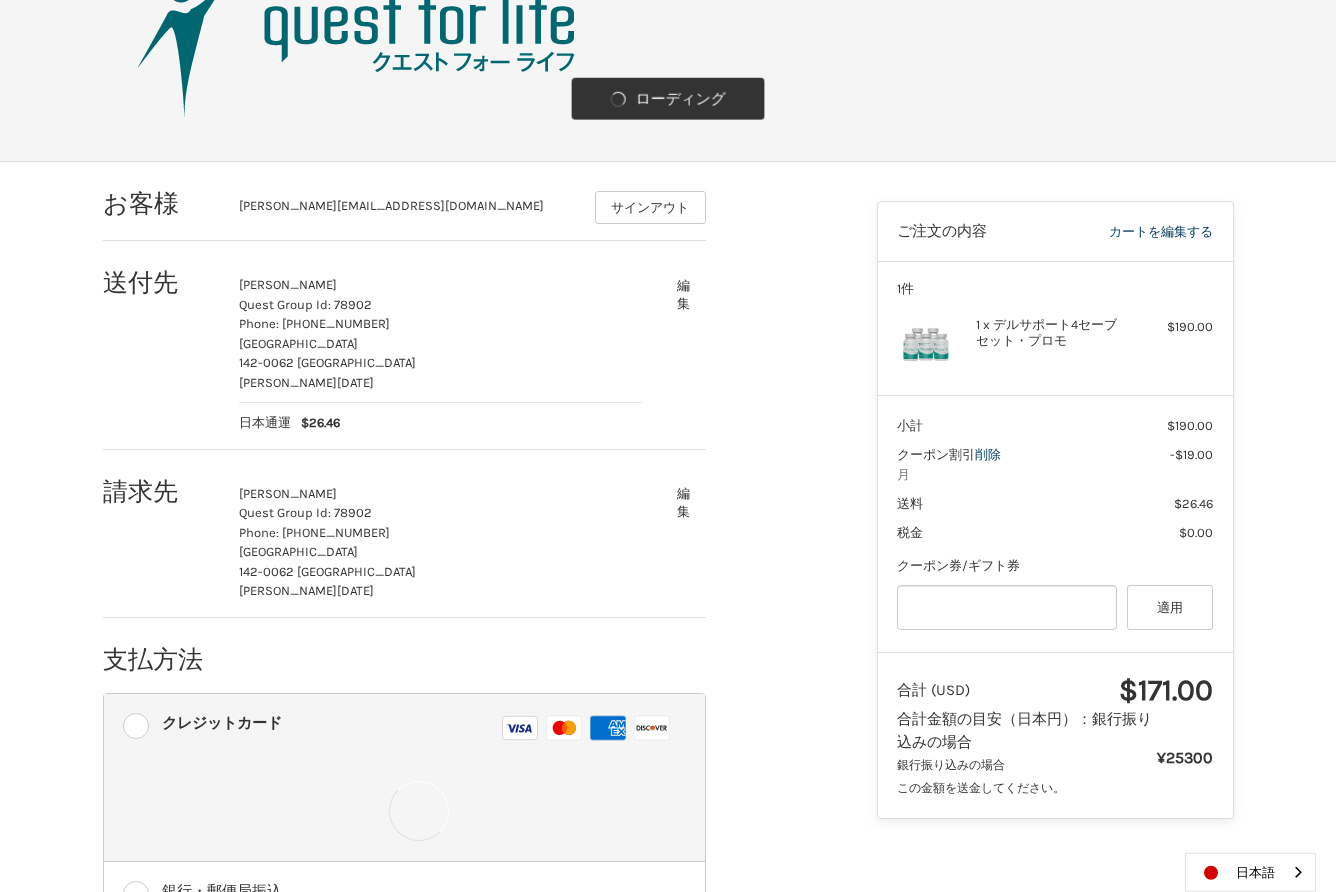 scroll, scrollTop: 117, scrollLeft: 0, axis: vertical 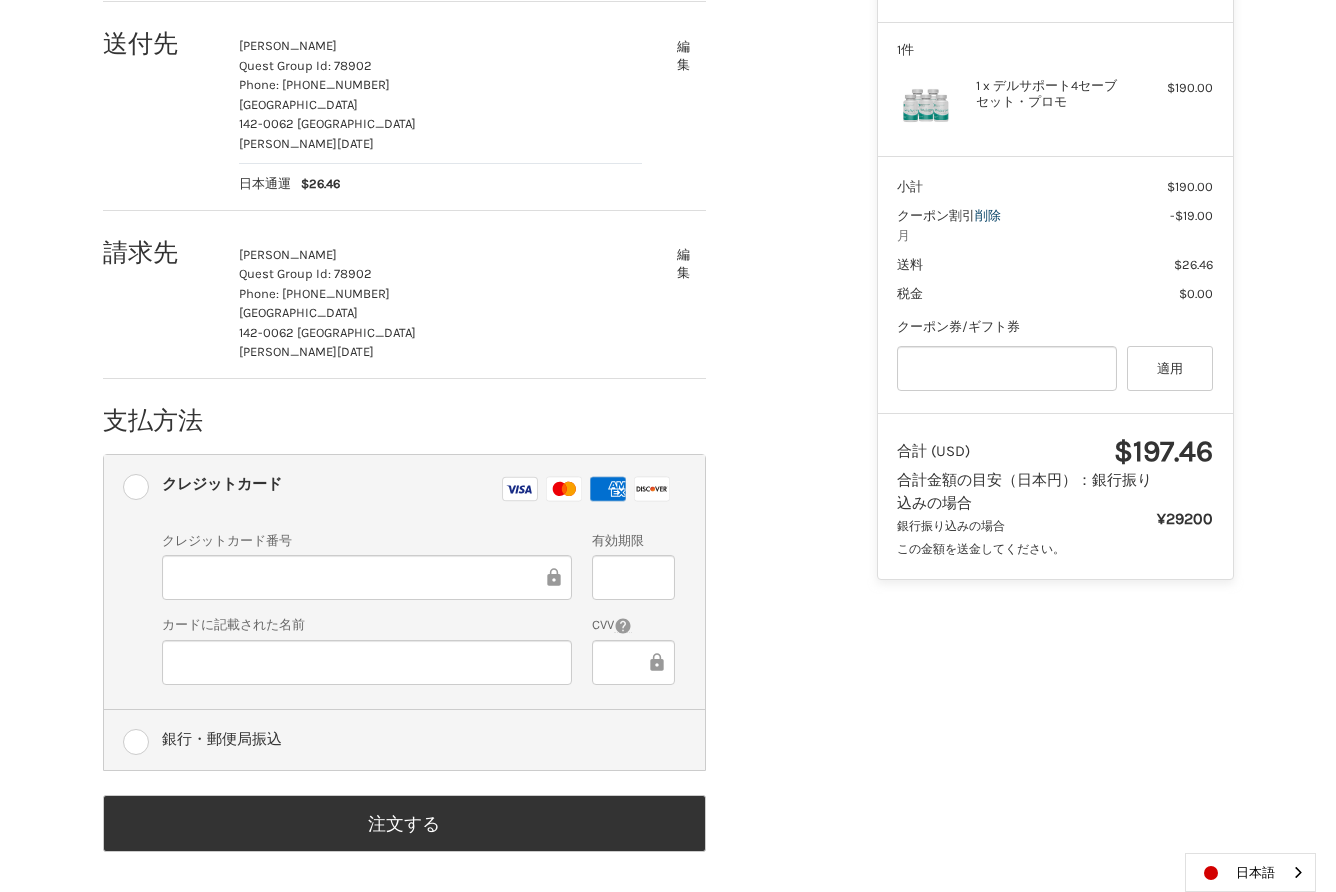 click on "銀行・郵便局振込" at bounding box center [404, 740] 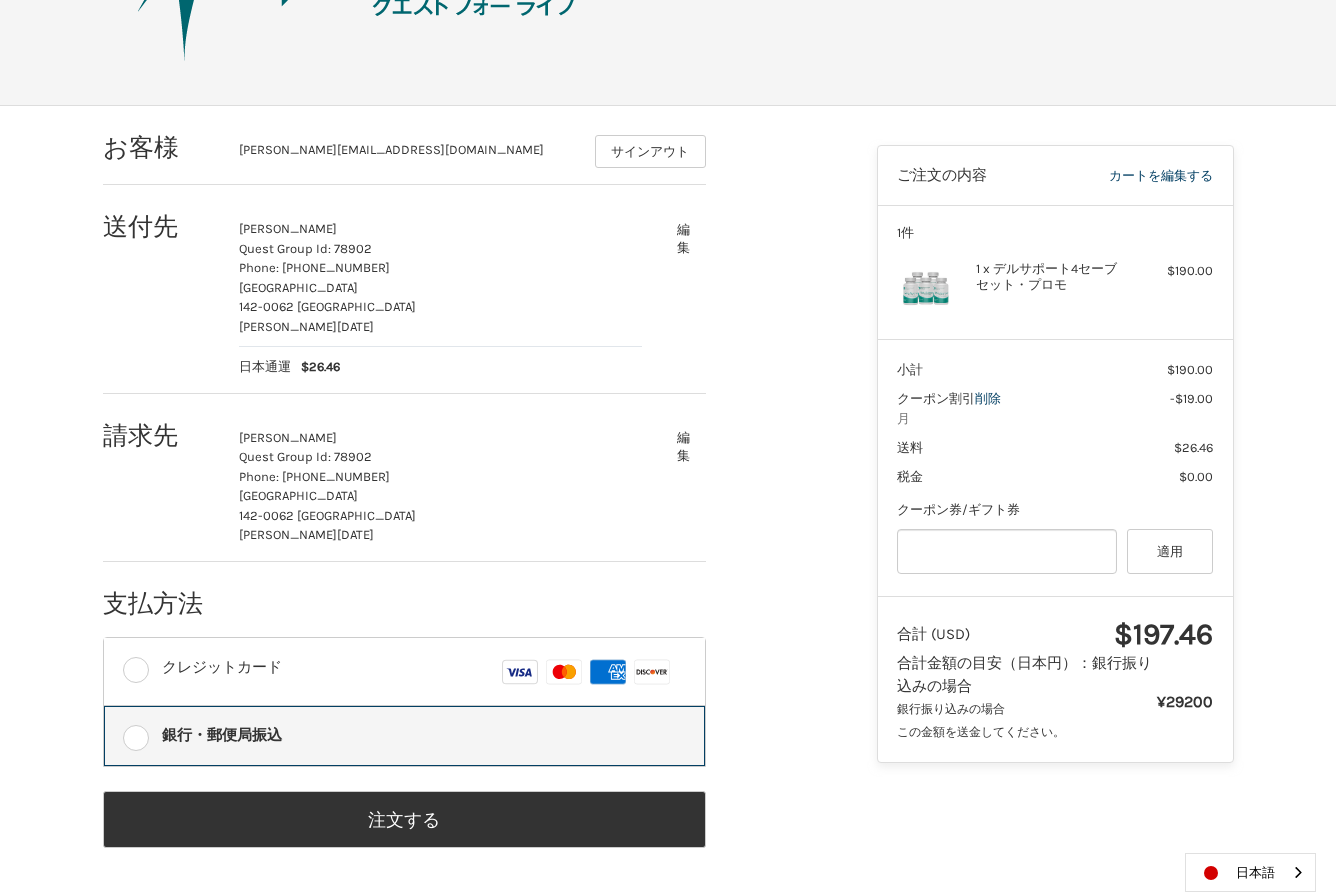 scroll, scrollTop: 169, scrollLeft: 0, axis: vertical 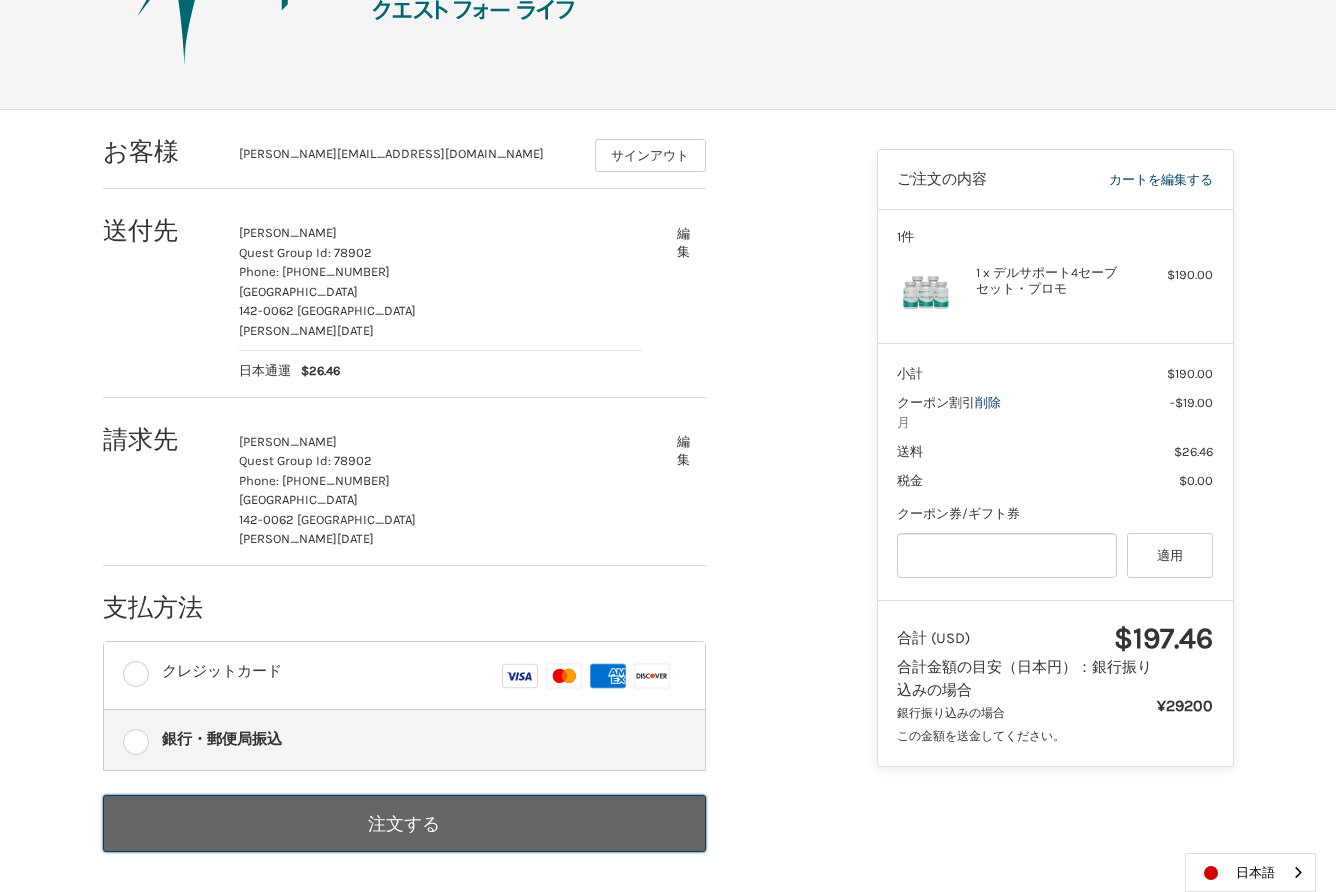 click on "注文する" at bounding box center (404, 823) 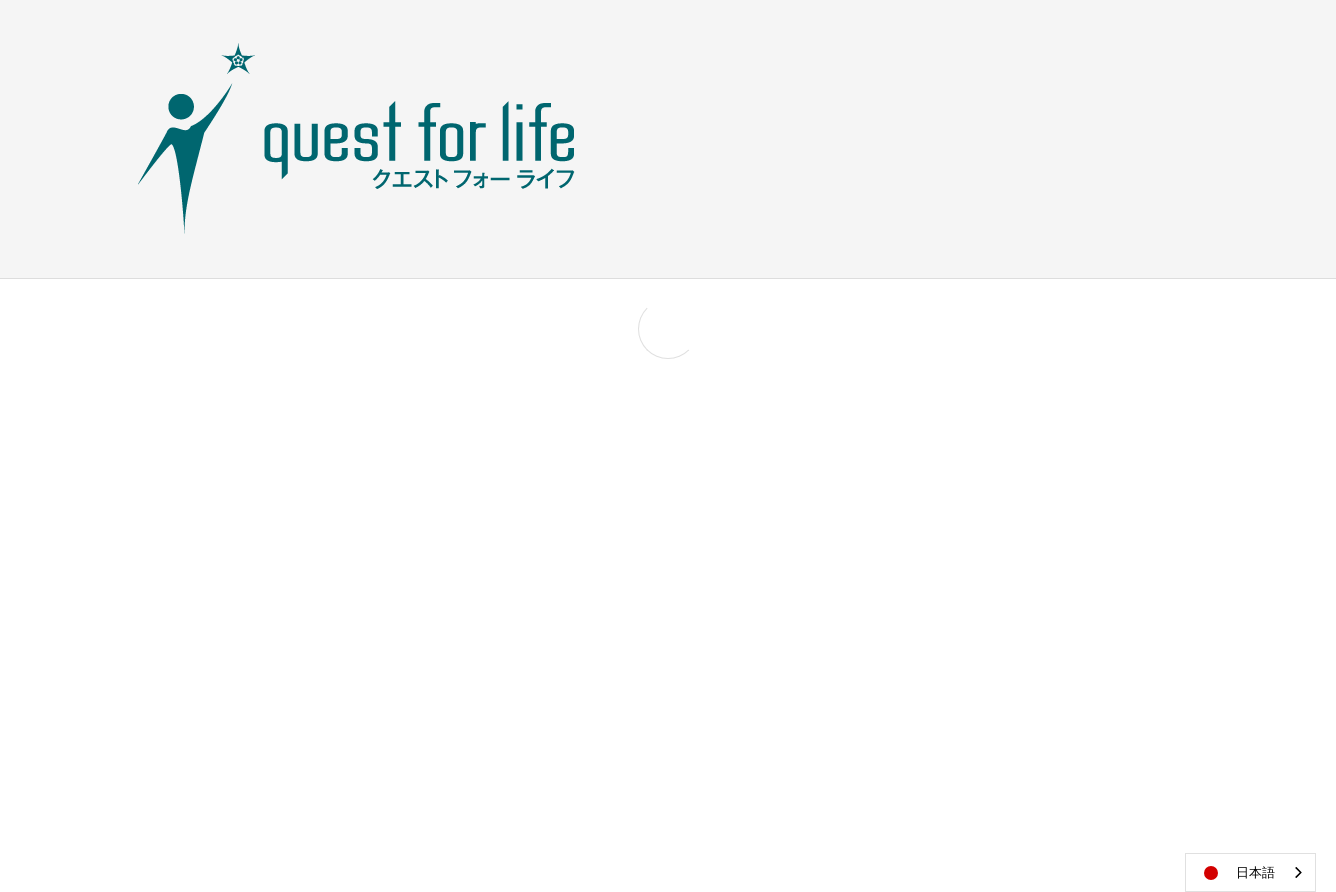 scroll, scrollTop: 0, scrollLeft: 0, axis: both 